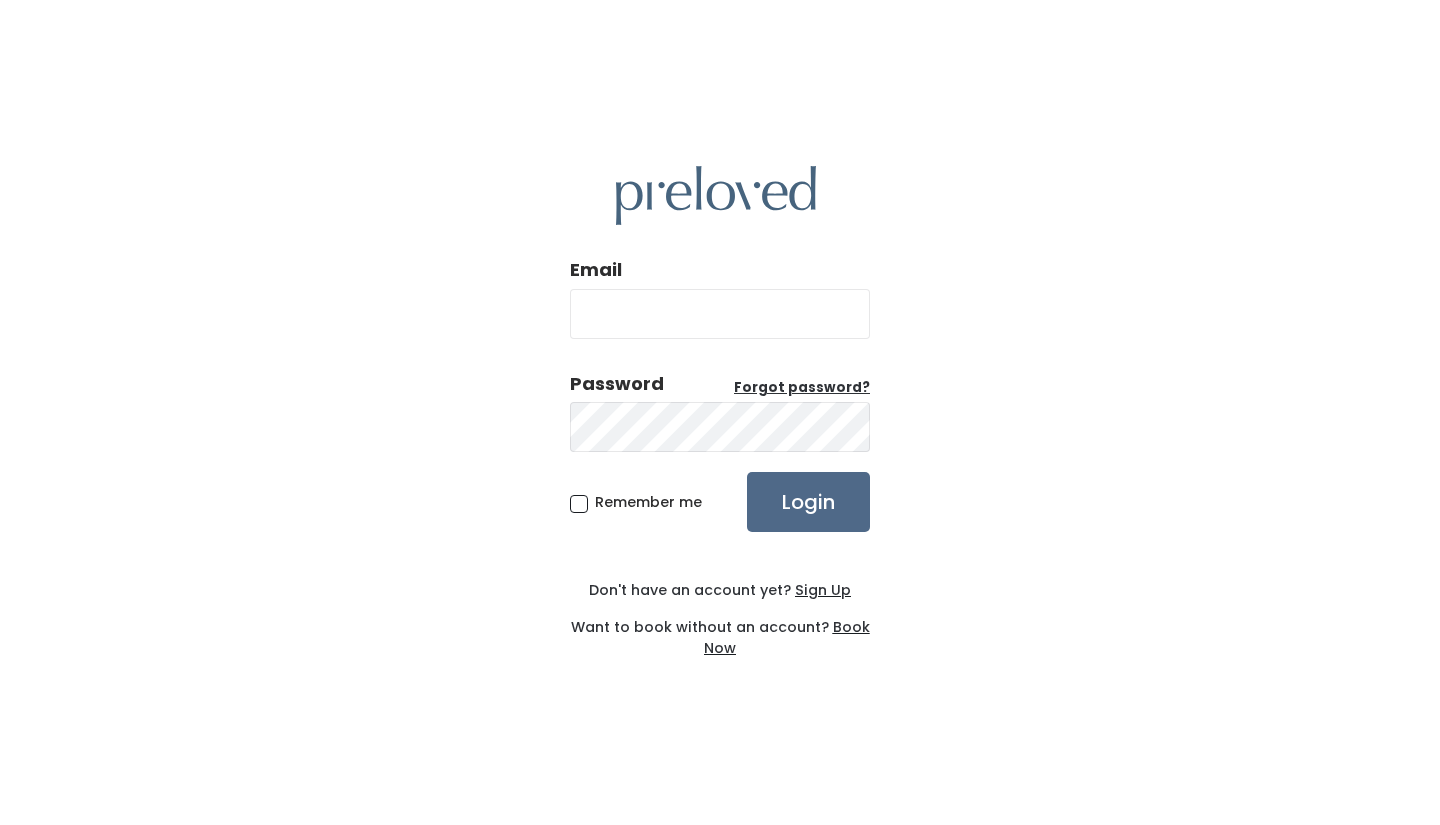 scroll, scrollTop: 0, scrollLeft: 0, axis: both 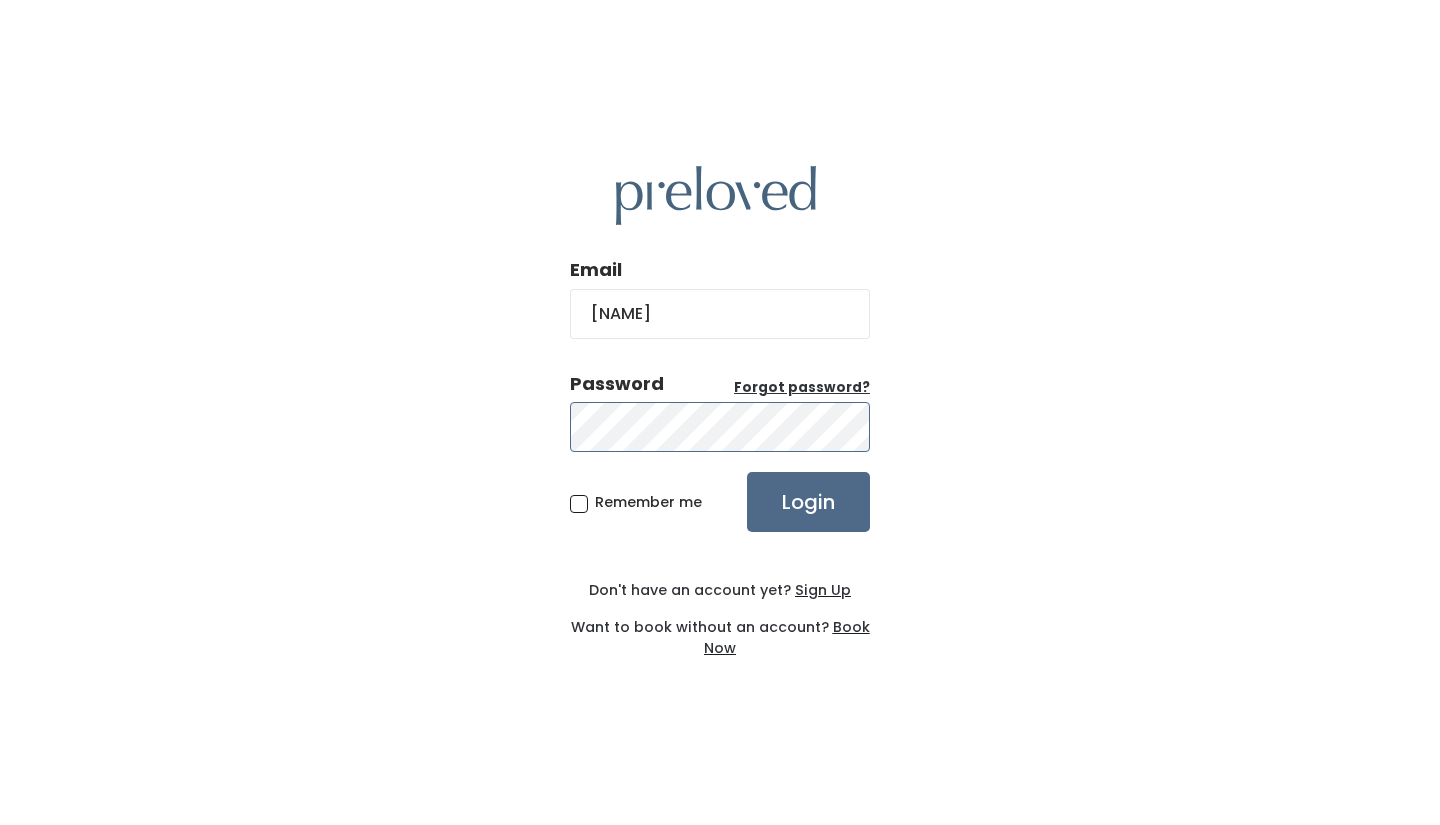click on "Login" at bounding box center [808, 502] 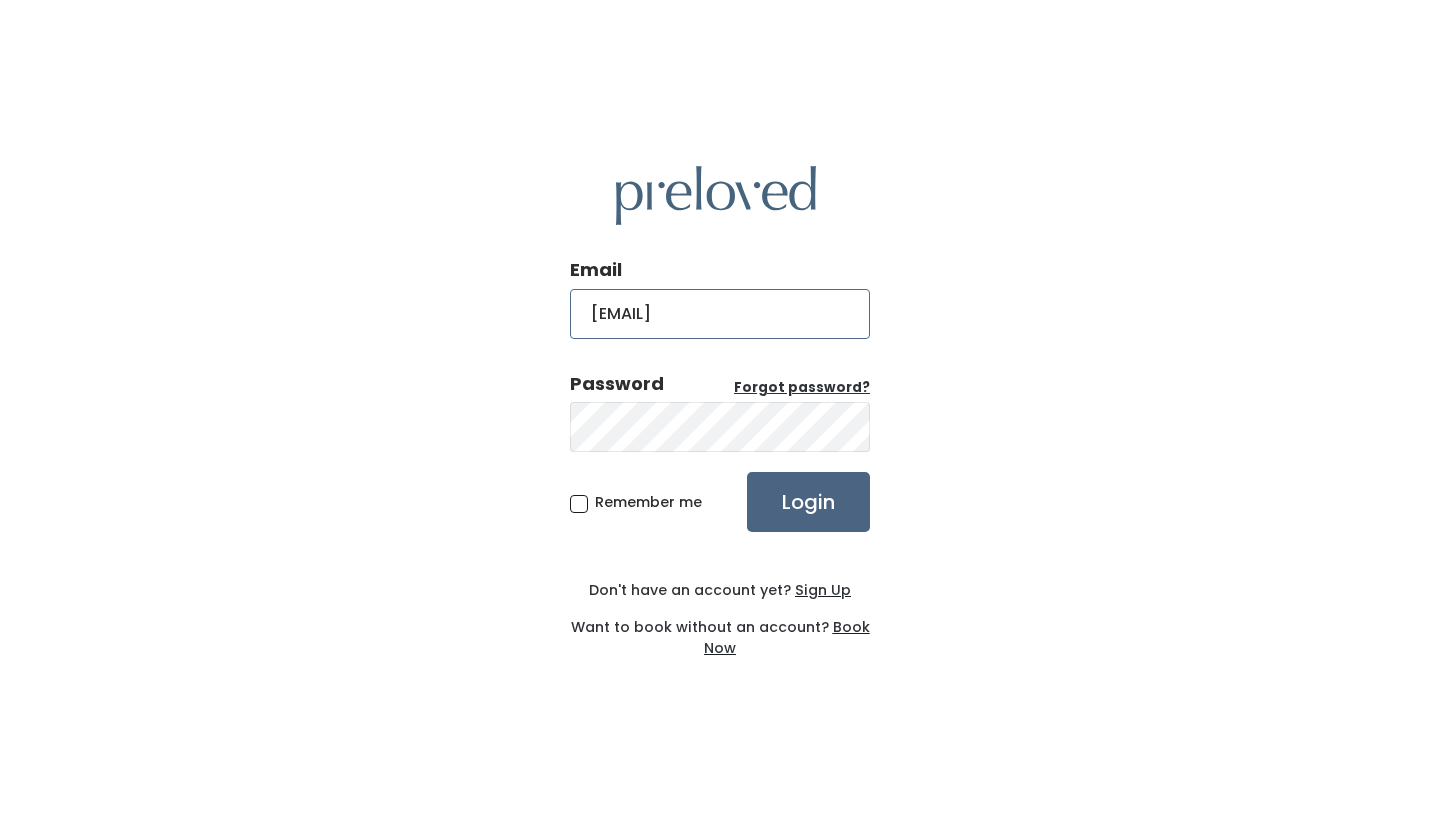 type on "[EMAIL]" 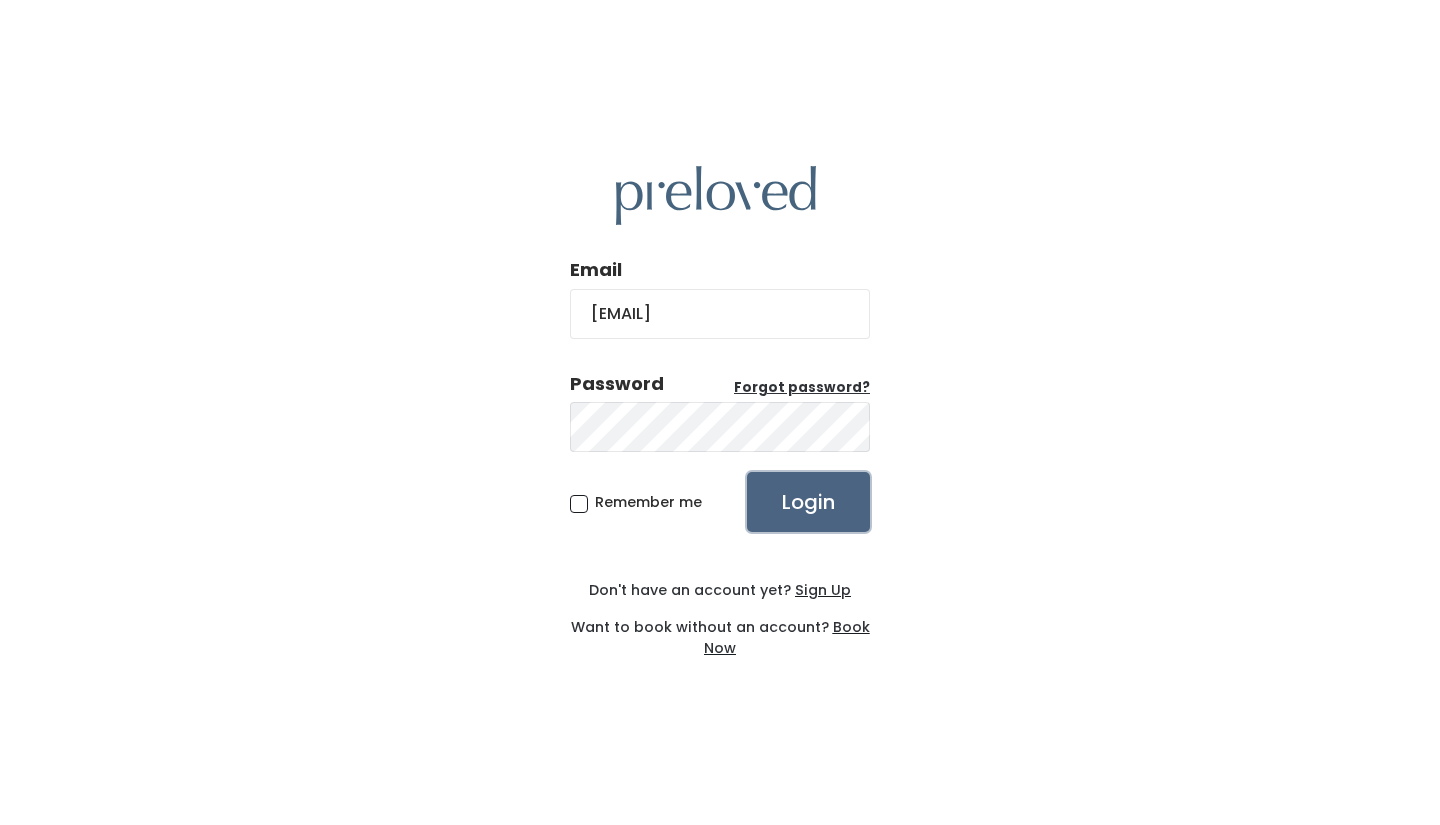 click on "Login" at bounding box center [808, 502] 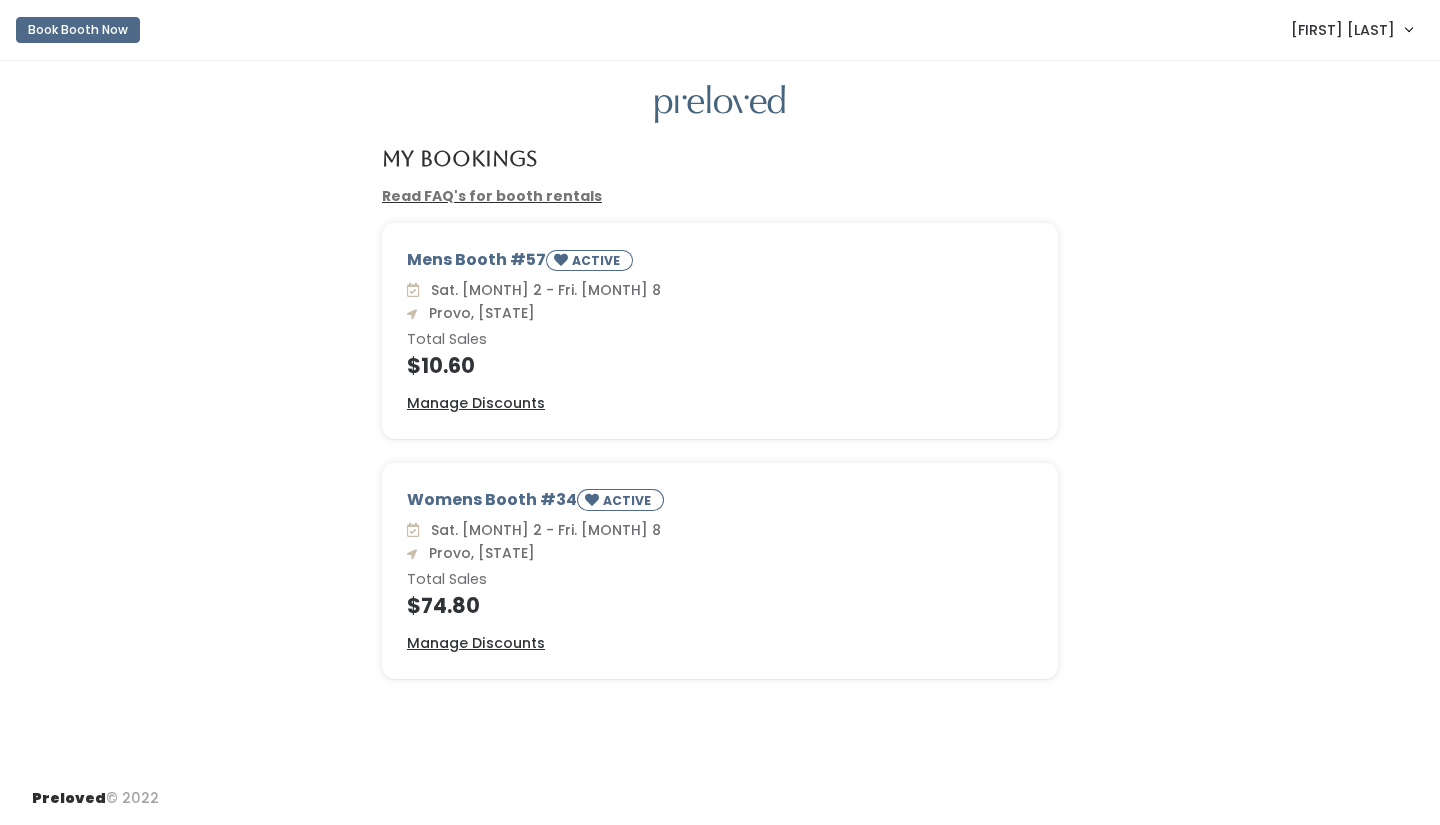 scroll, scrollTop: 0, scrollLeft: 0, axis: both 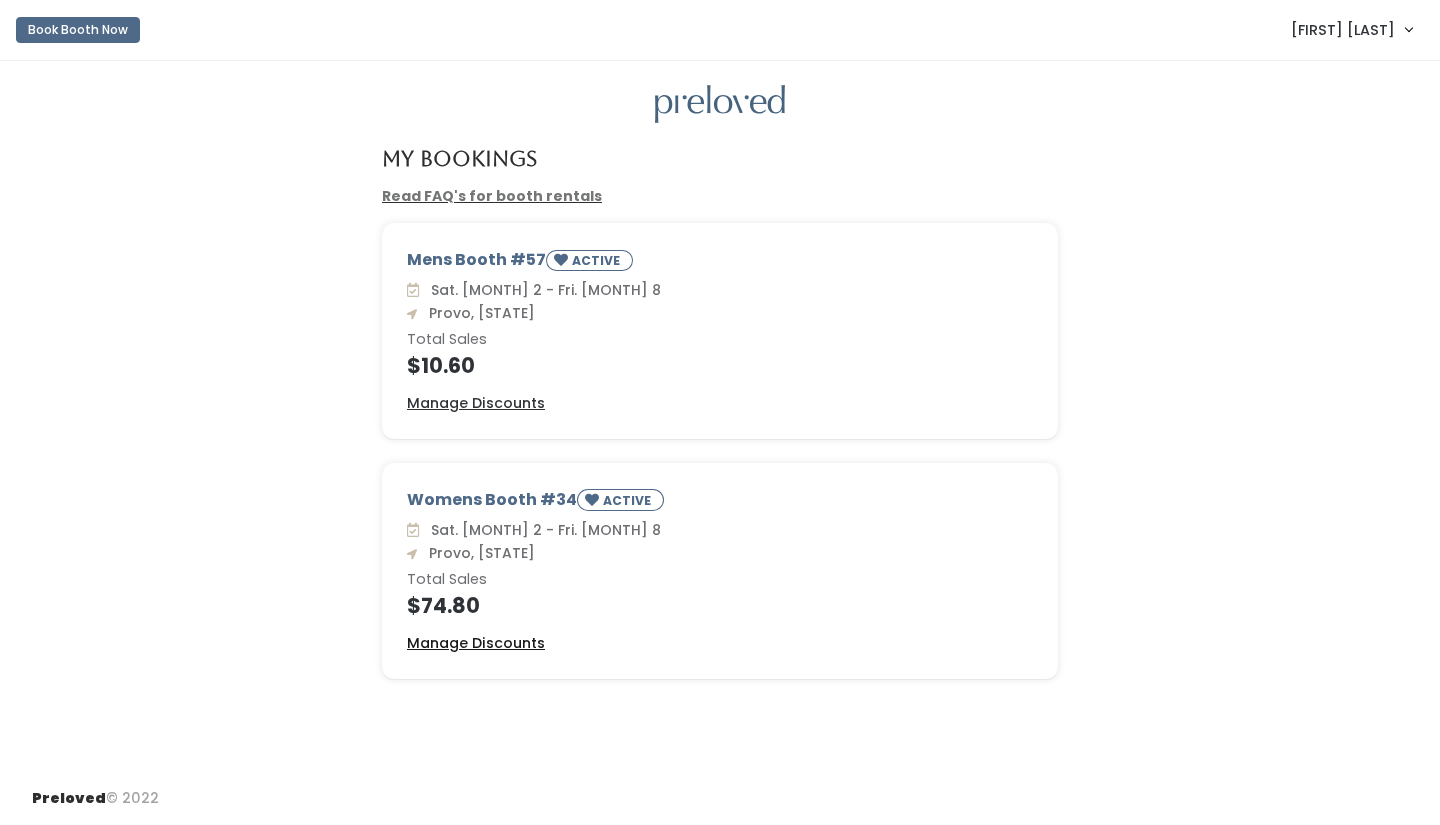 click on "Manage Discounts" at bounding box center (476, 643) 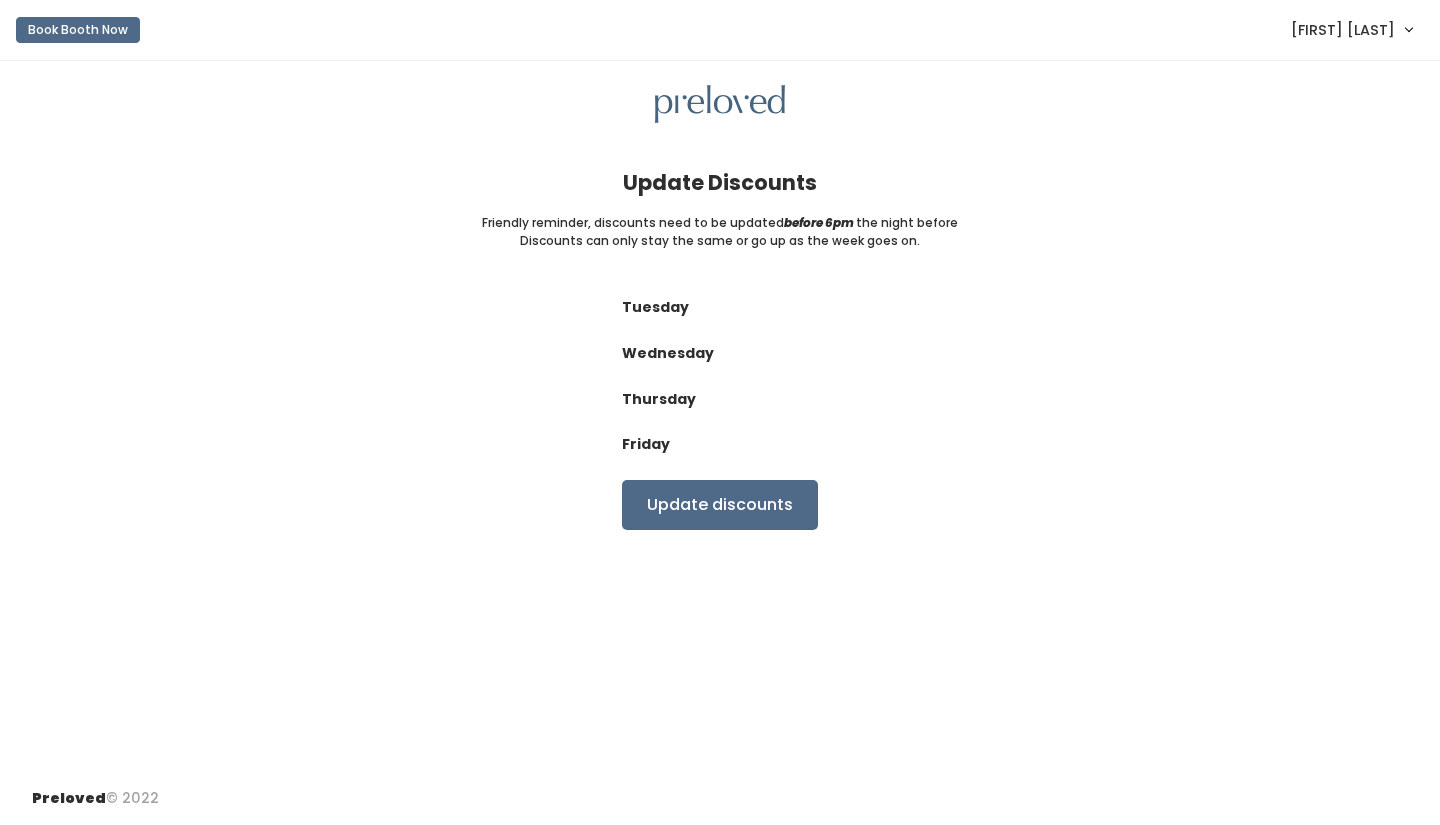 scroll, scrollTop: 0, scrollLeft: 0, axis: both 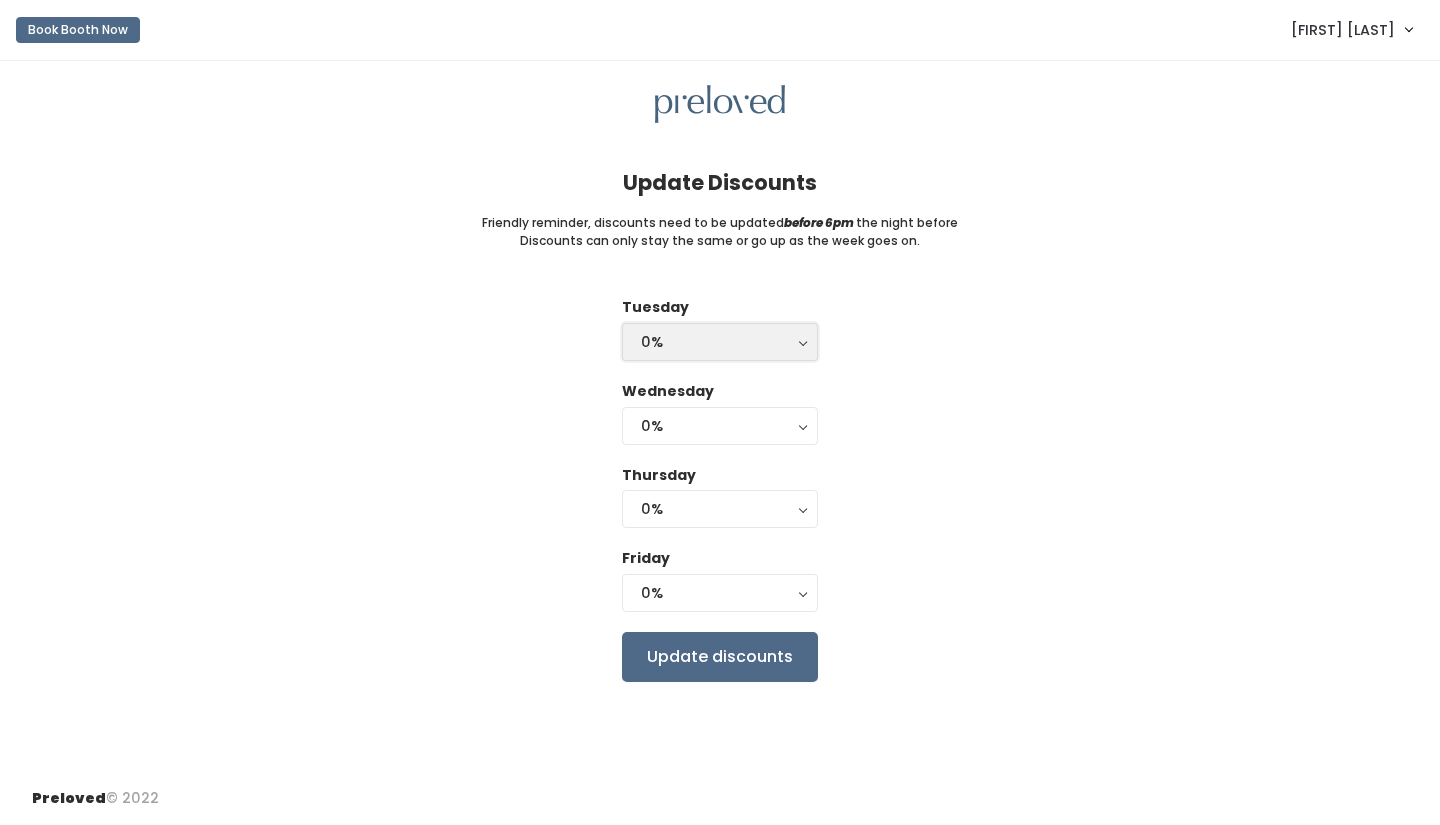 click on "0%" at bounding box center (720, 342) 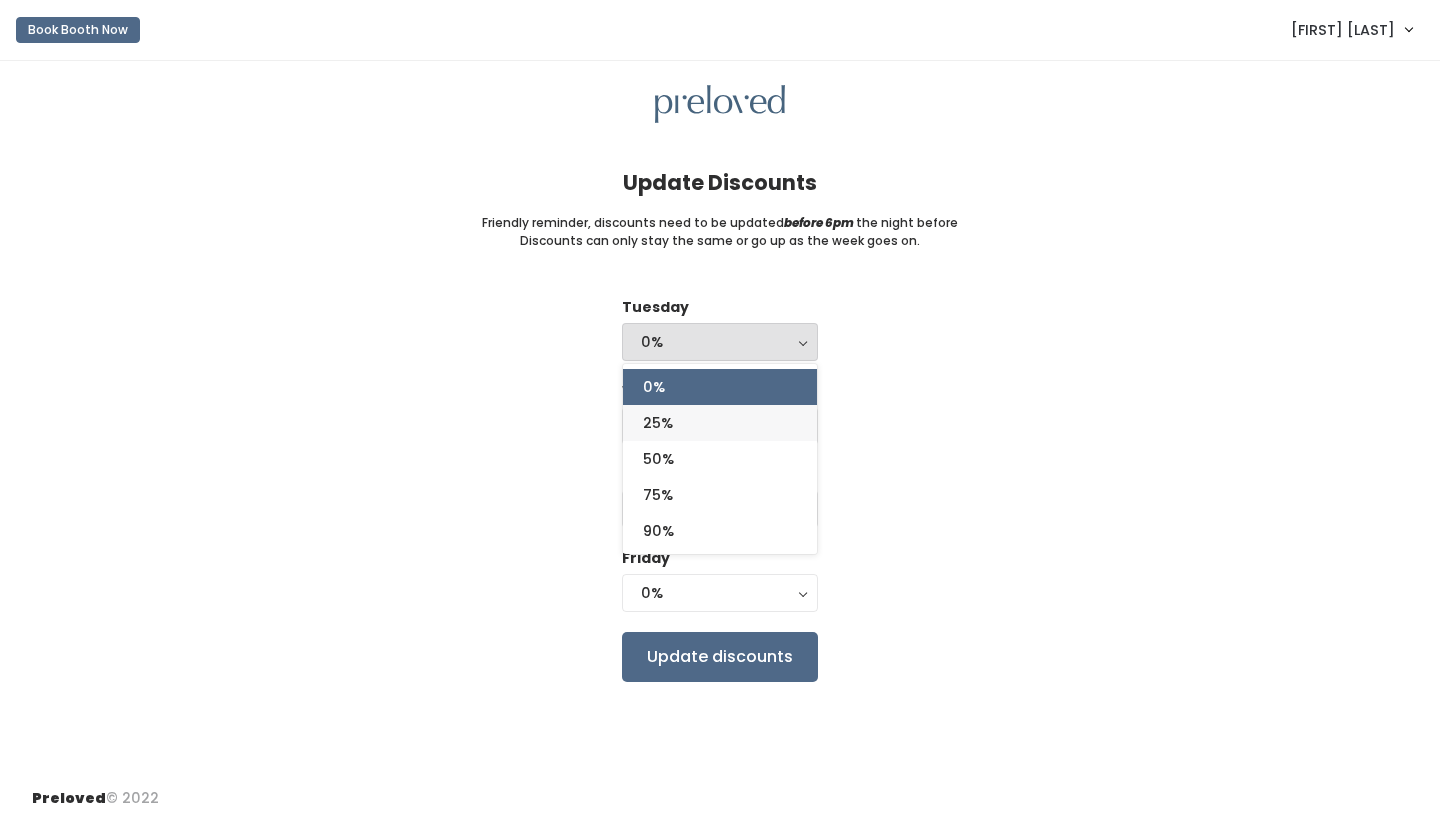 click on "25%" at bounding box center (720, 423) 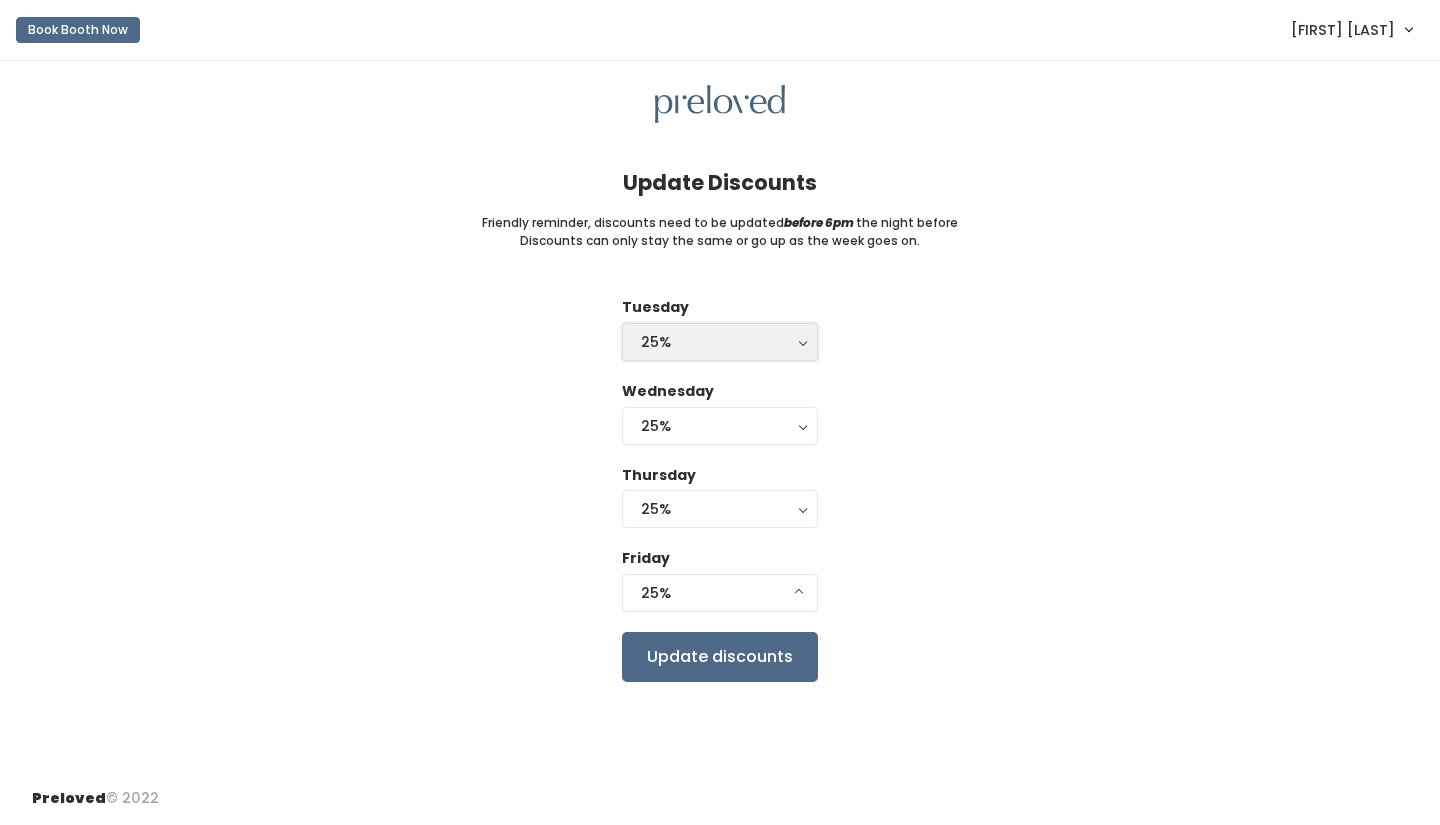 click on "25%" at bounding box center (720, 342) 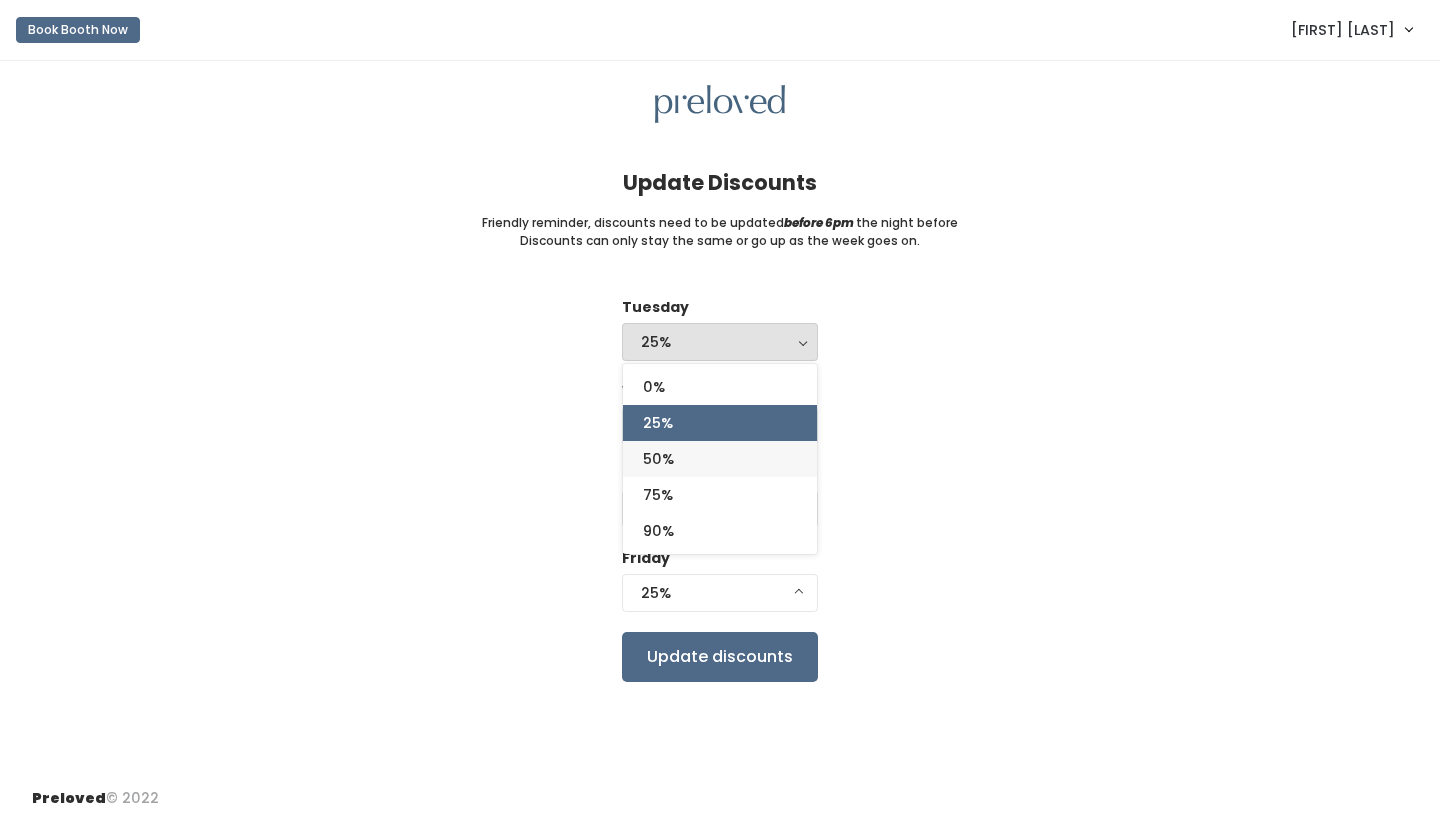 click on "50%" at bounding box center (720, 459) 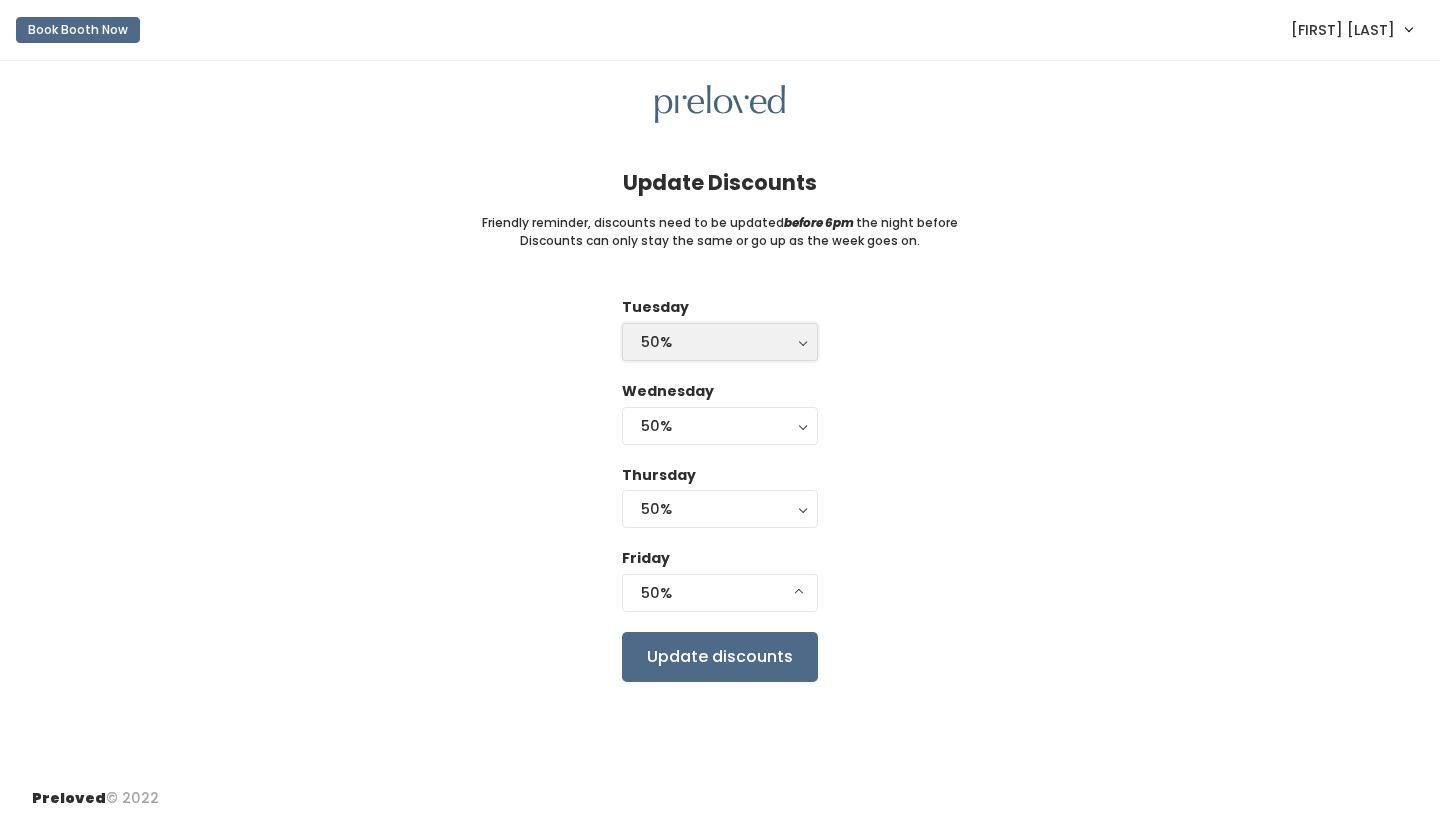 click on "50%" at bounding box center [720, 342] 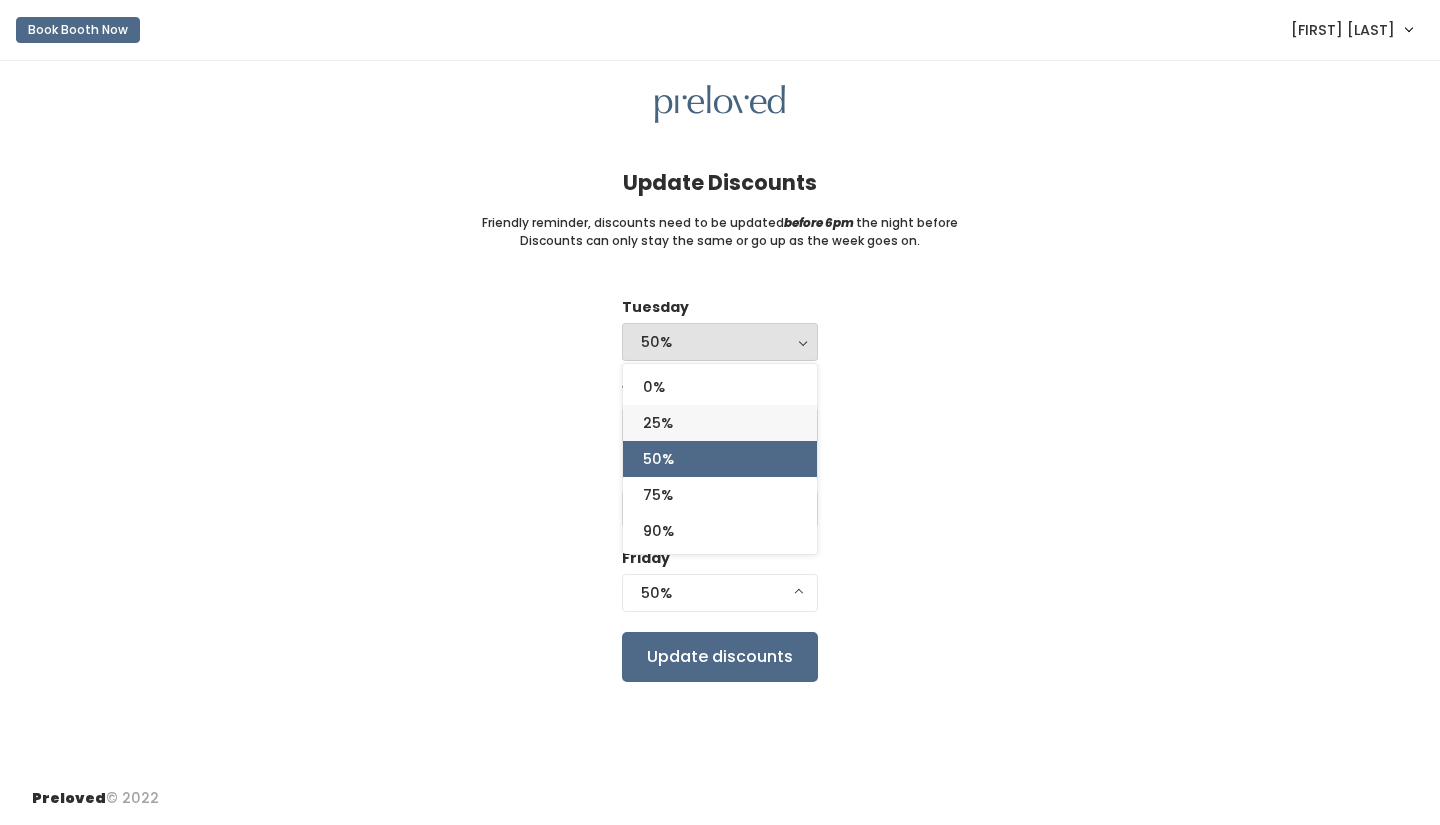 click on "25%" at bounding box center [658, 423] 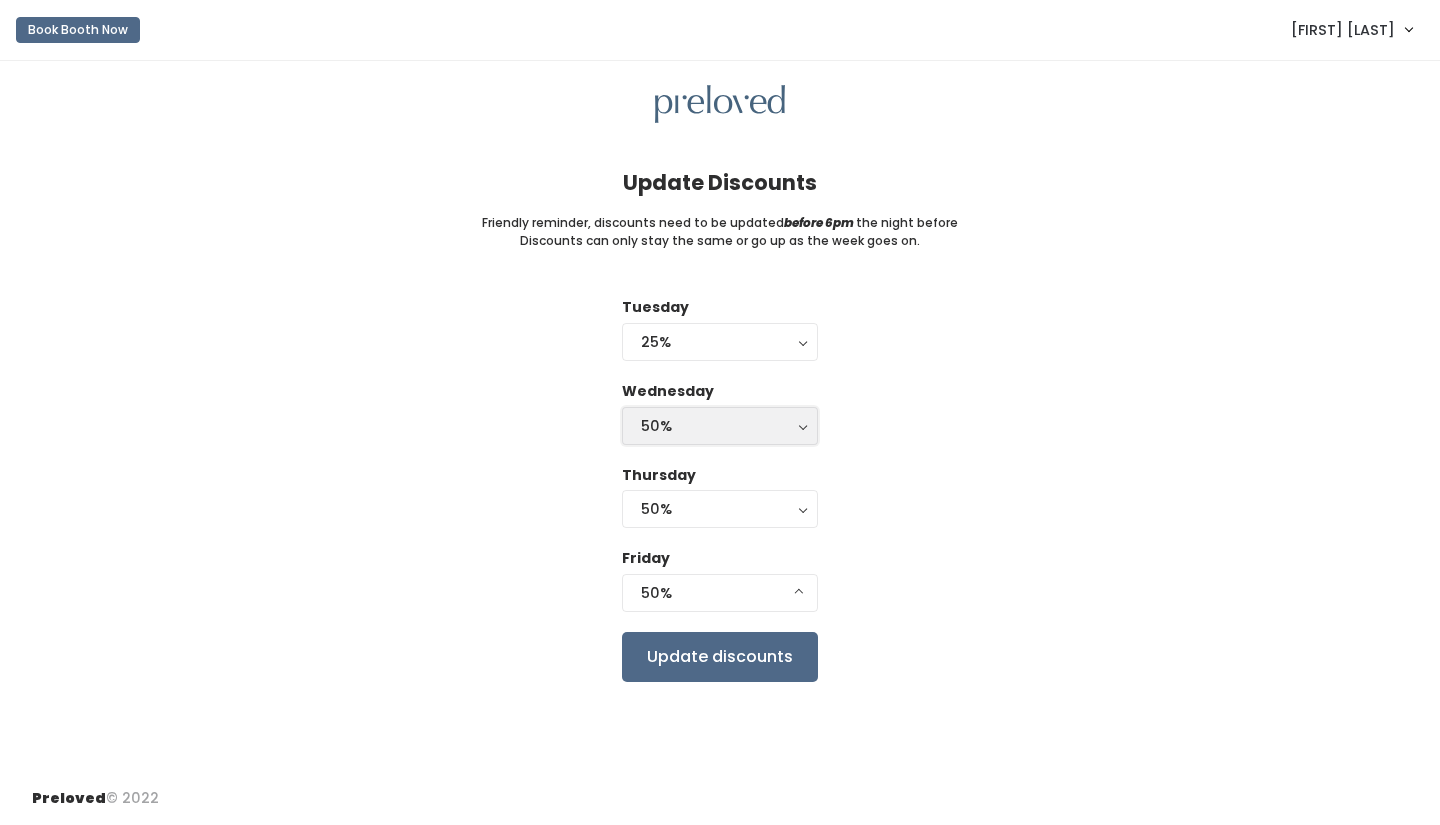 click on "50%" at bounding box center [720, 426] 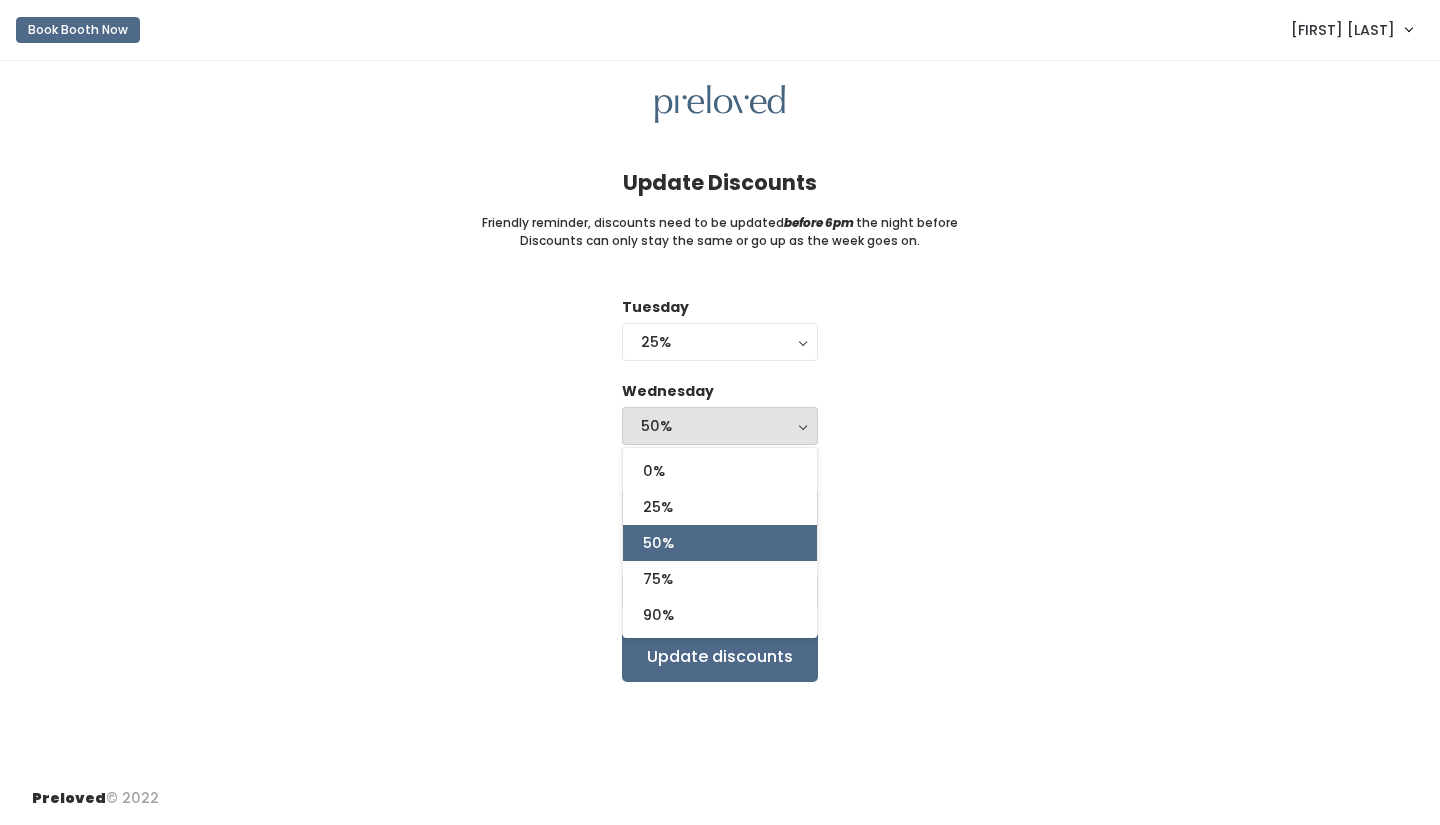 click on "Tuesday
0%
25%
50%
75%
90% 25%   0% 25% 50% 75% 90%
Wednesday
0%
25%
50%
75%
90% 50%   0% 25% 50% 75% 90%
Thursday
0%
25%
50%
75%
90% 50%   0% 25% 50% 75% 90%
Friday
0%
25%
50%
75%
90% 50%   0% 25% 50% 75% 90%
Update discounts" at bounding box center [720, 489] 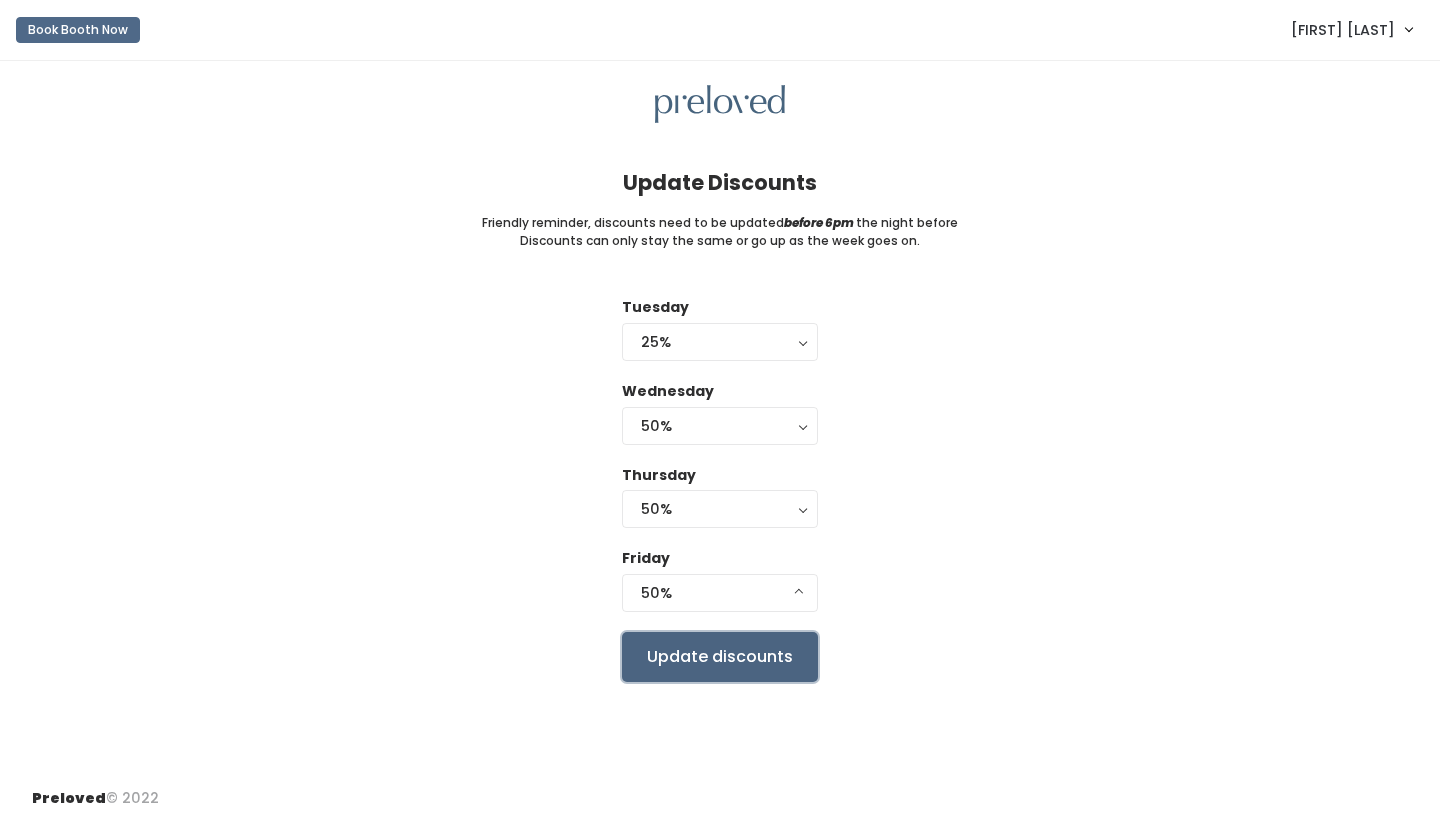 click on "Update discounts" at bounding box center (720, 657) 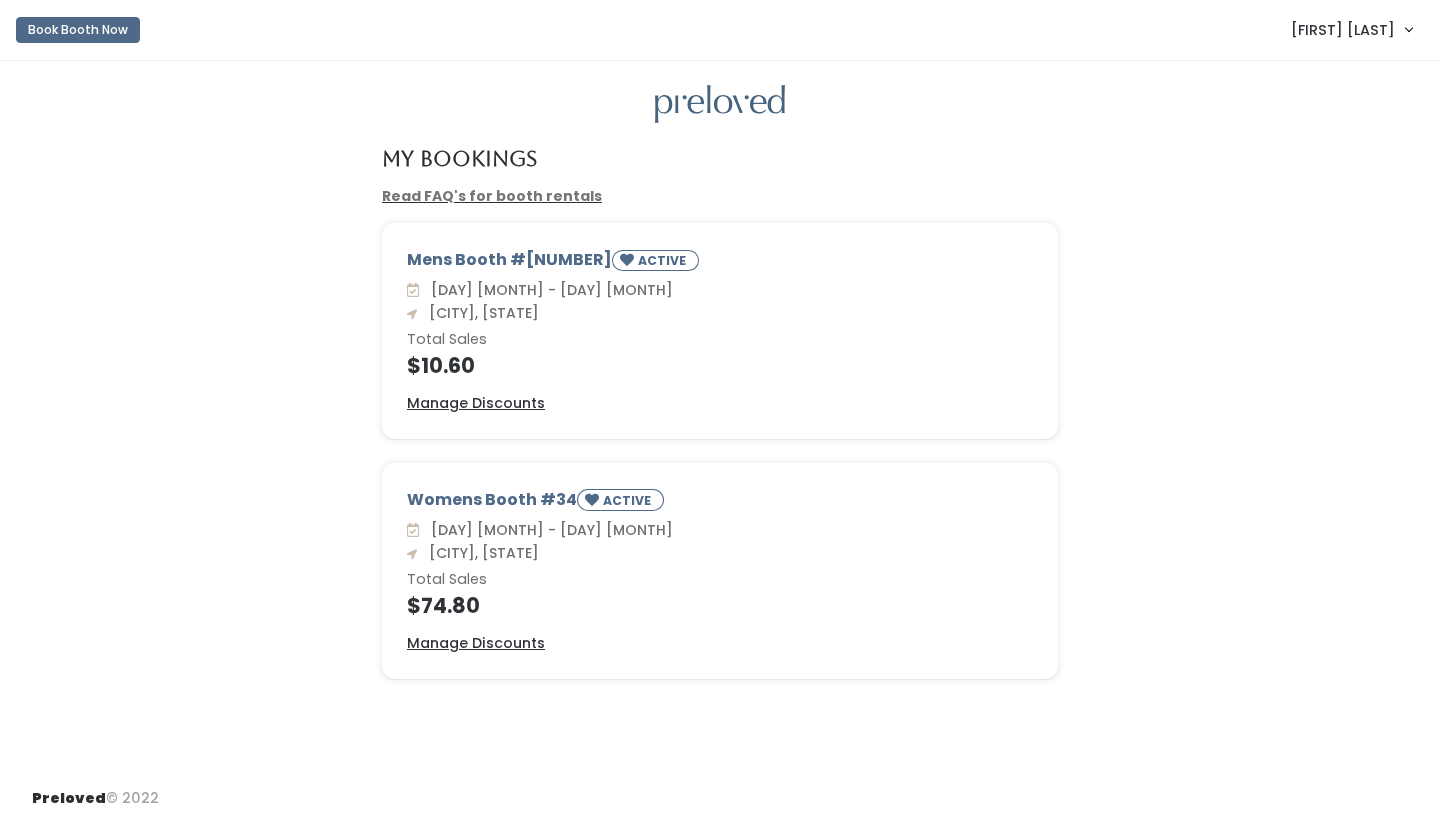 scroll, scrollTop: 0, scrollLeft: 0, axis: both 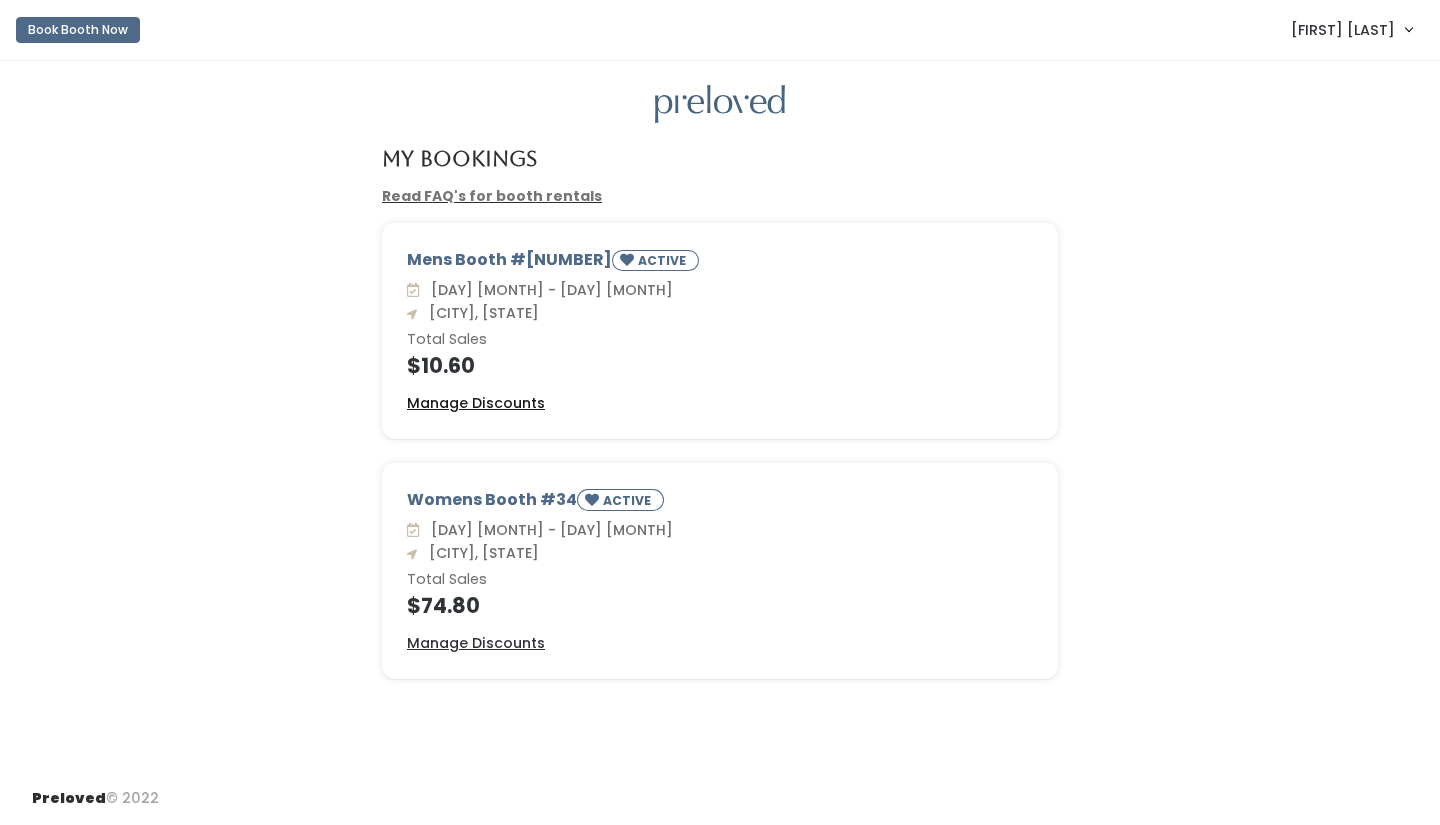 click on "Manage Discounts" at bounding box center (476, 403) 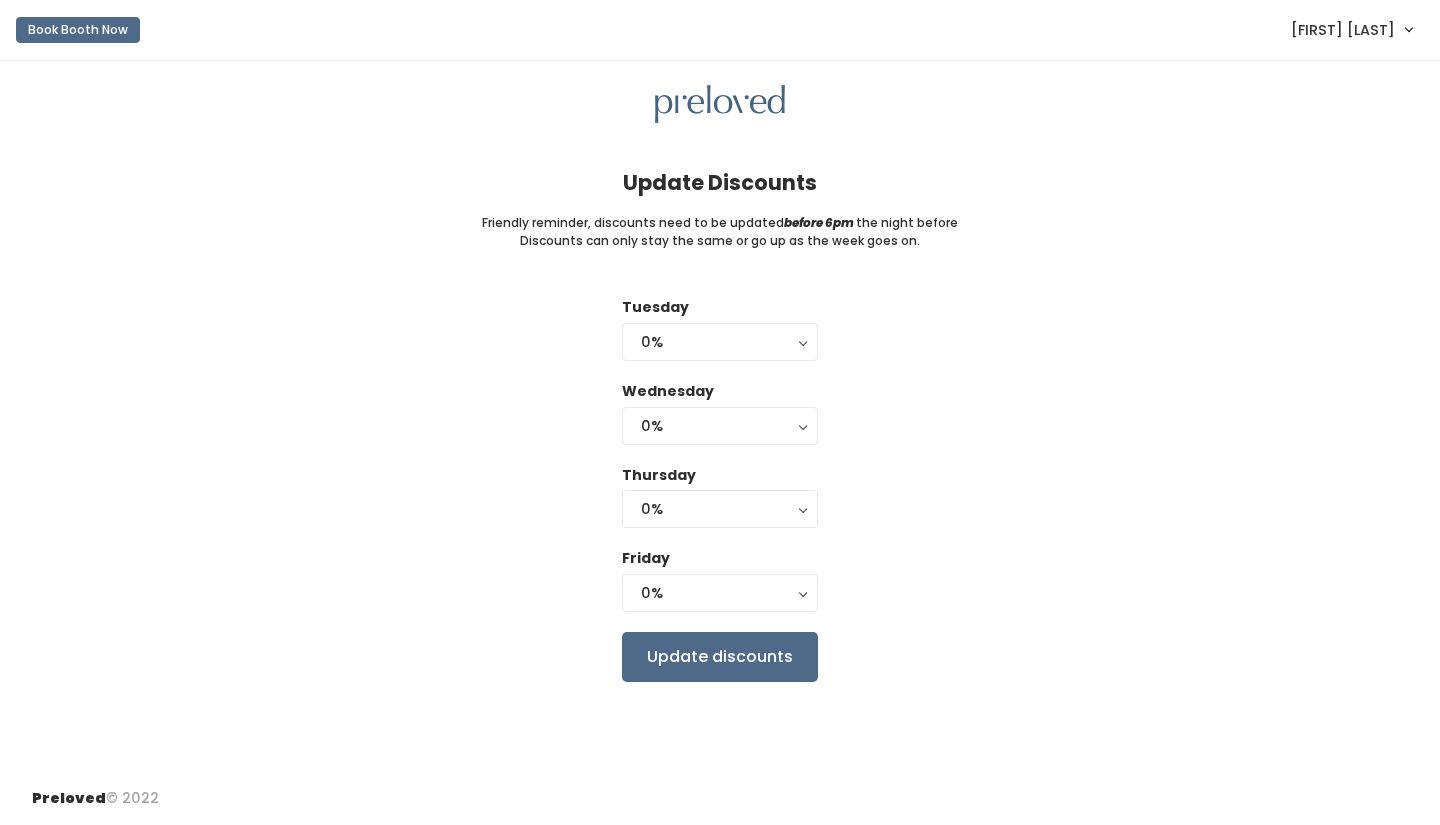scroll, scrollTop: 0, scrollLeft: 0, axis: both 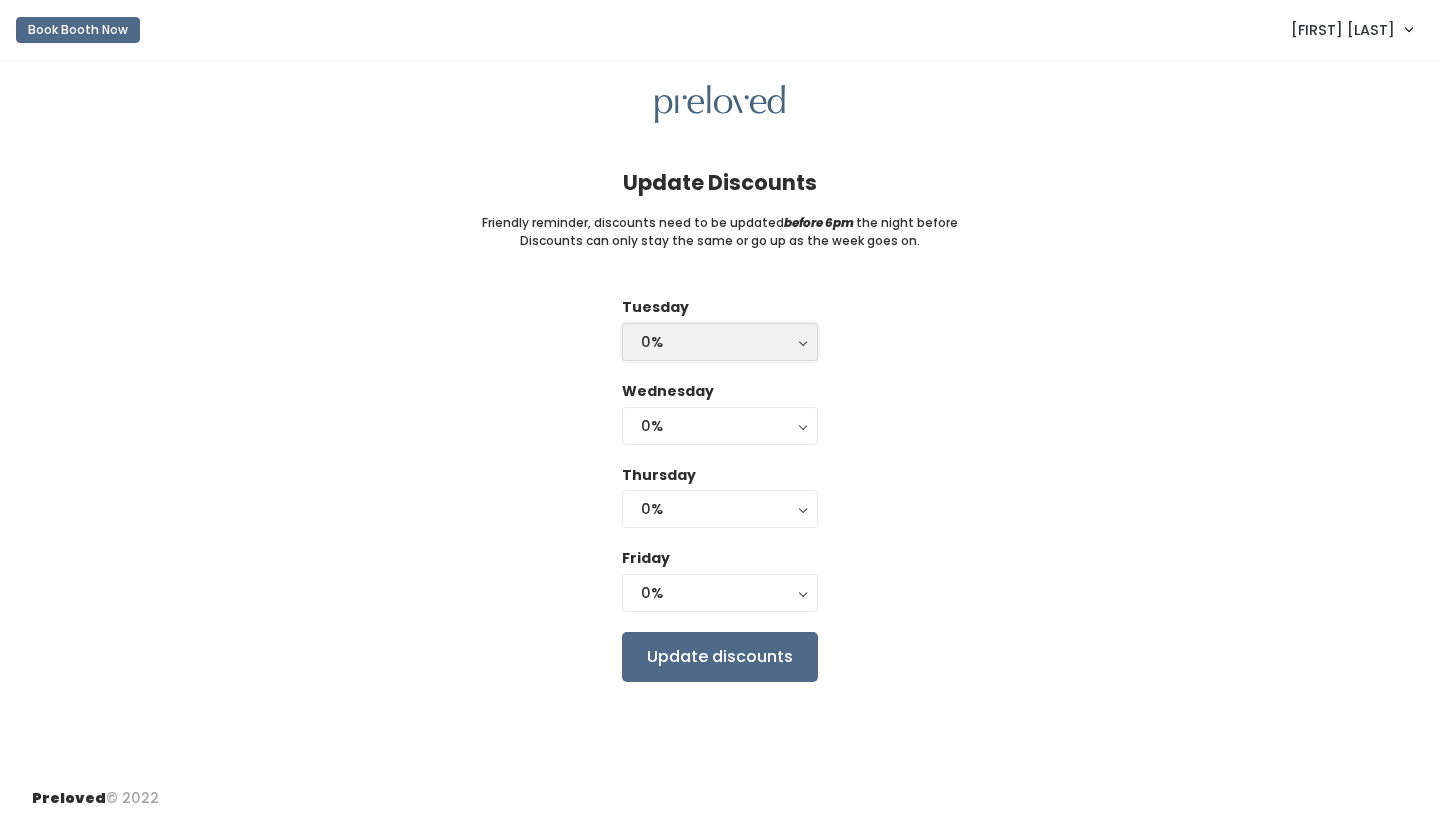 click on "0%" at bounding box center (720, 342) 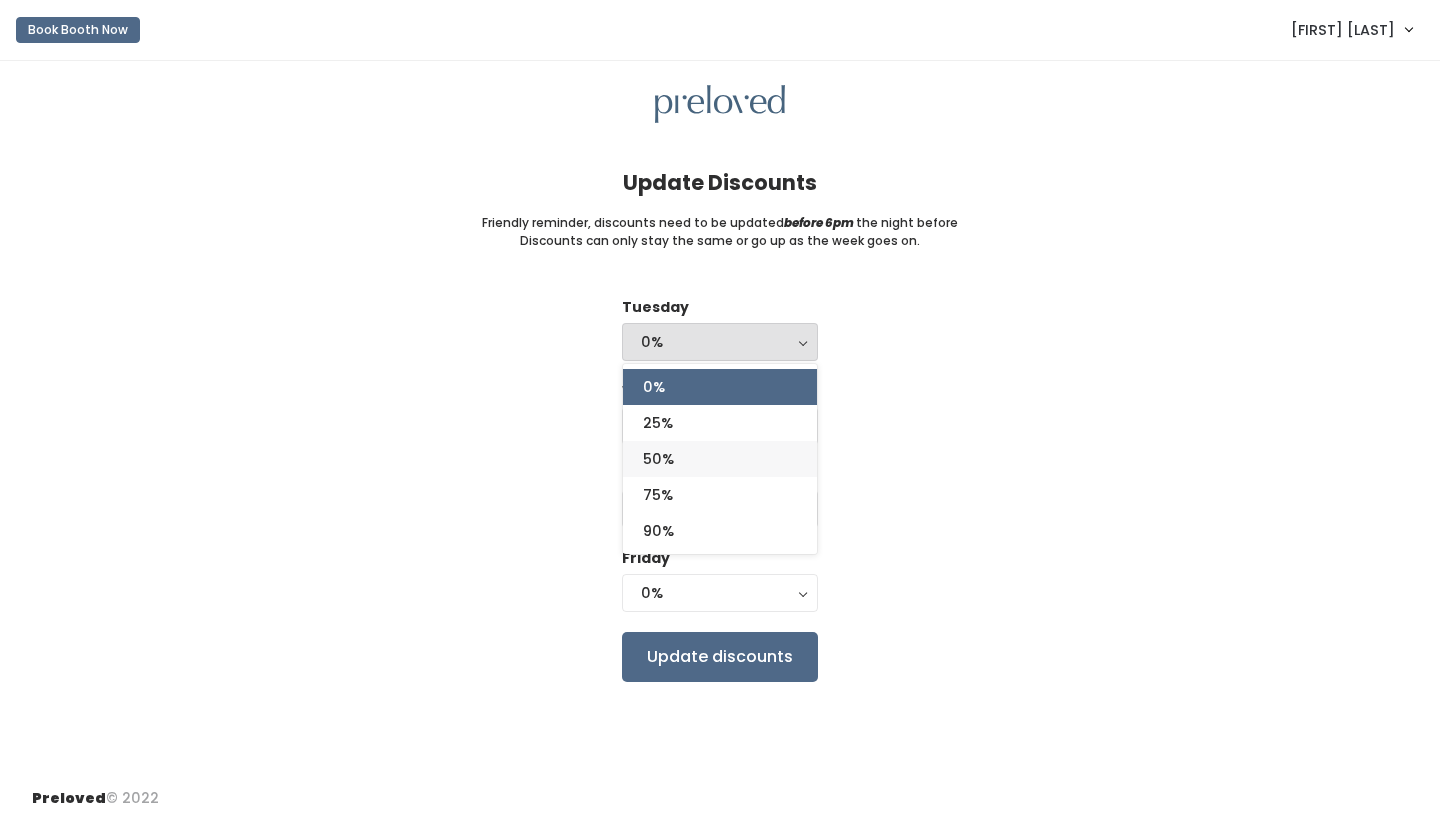 click on "50%" at bounding box center (720, 459) 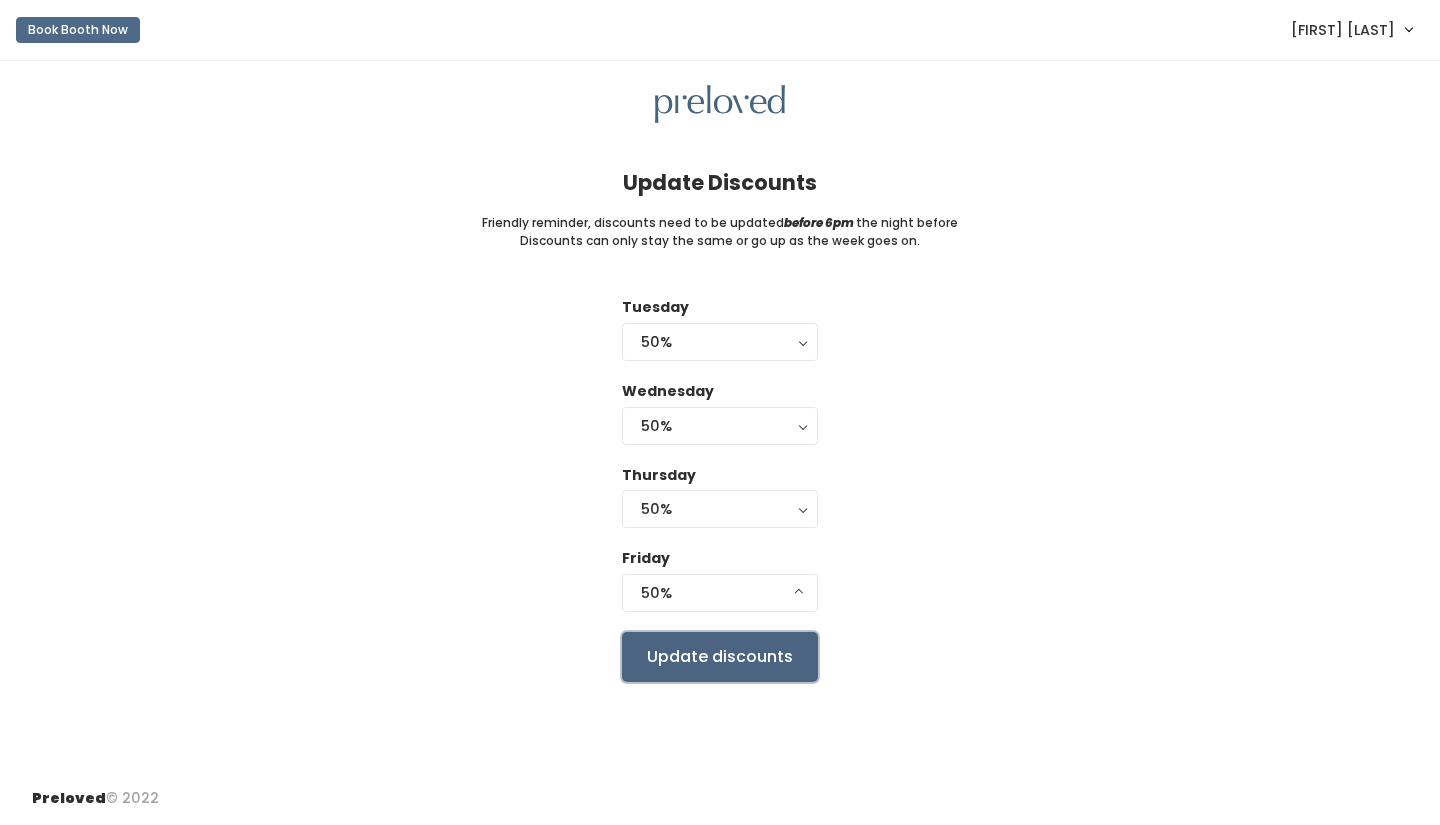 click on "Update discounts" at bounding box center [720, 657] 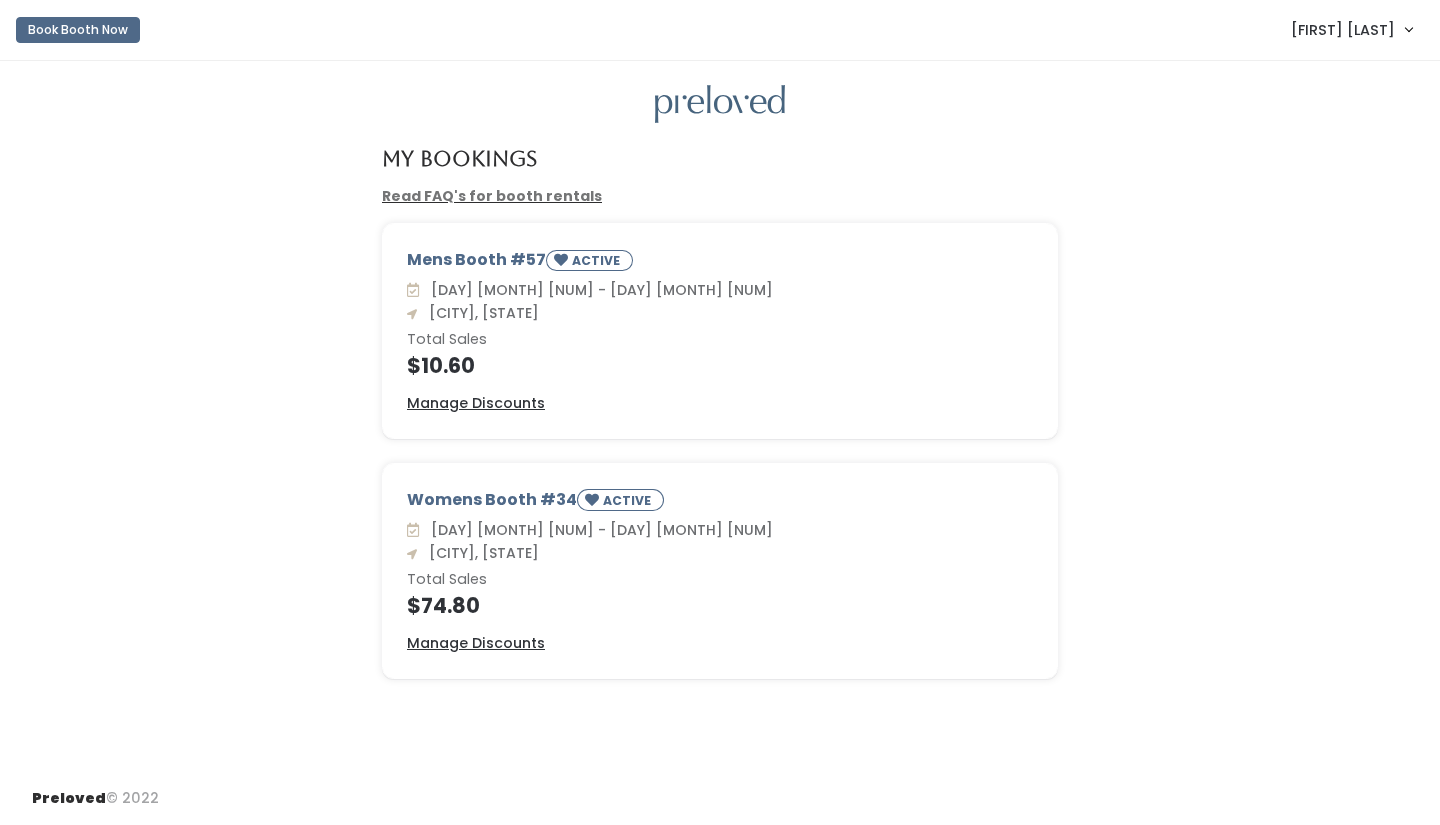 scroll, scrollTop: 0, scrollLeft: 0, axis: both 